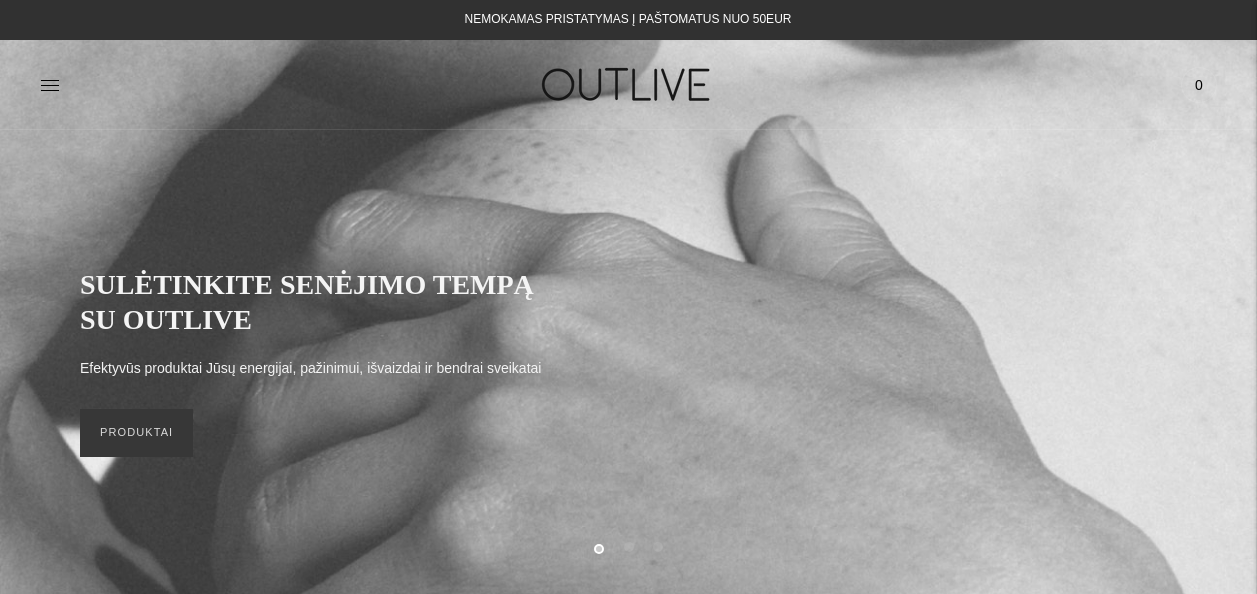 scroll, scrollTop: 0, scrollLeft: 0, axis: both 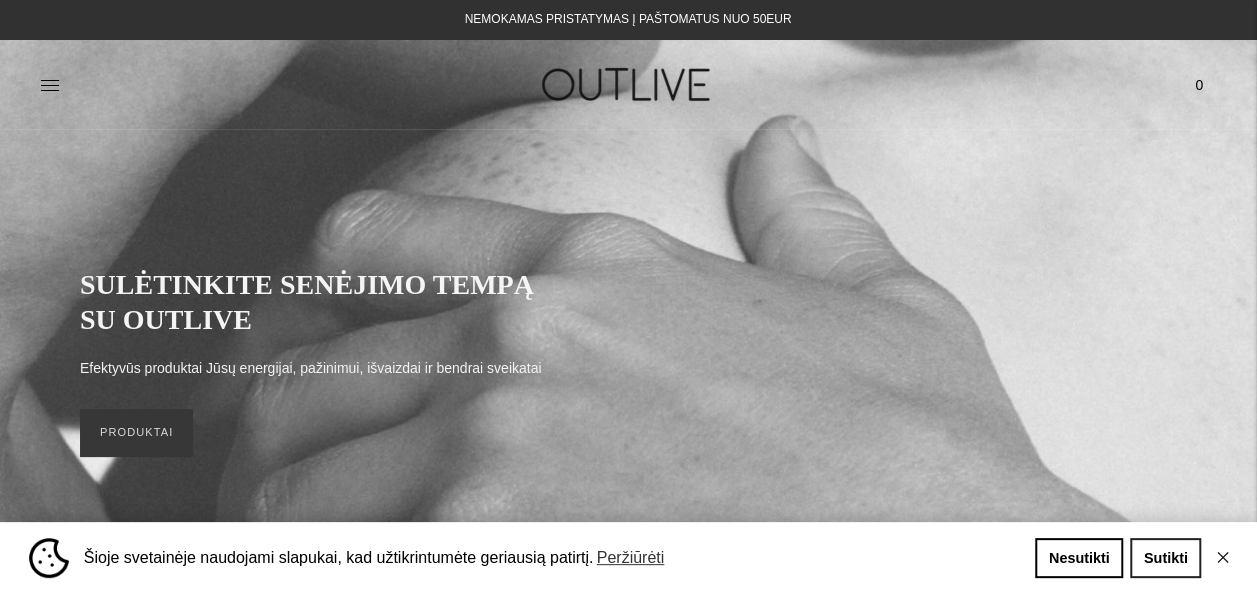 click on "Sutikti" at bounding box center (1165, 558) 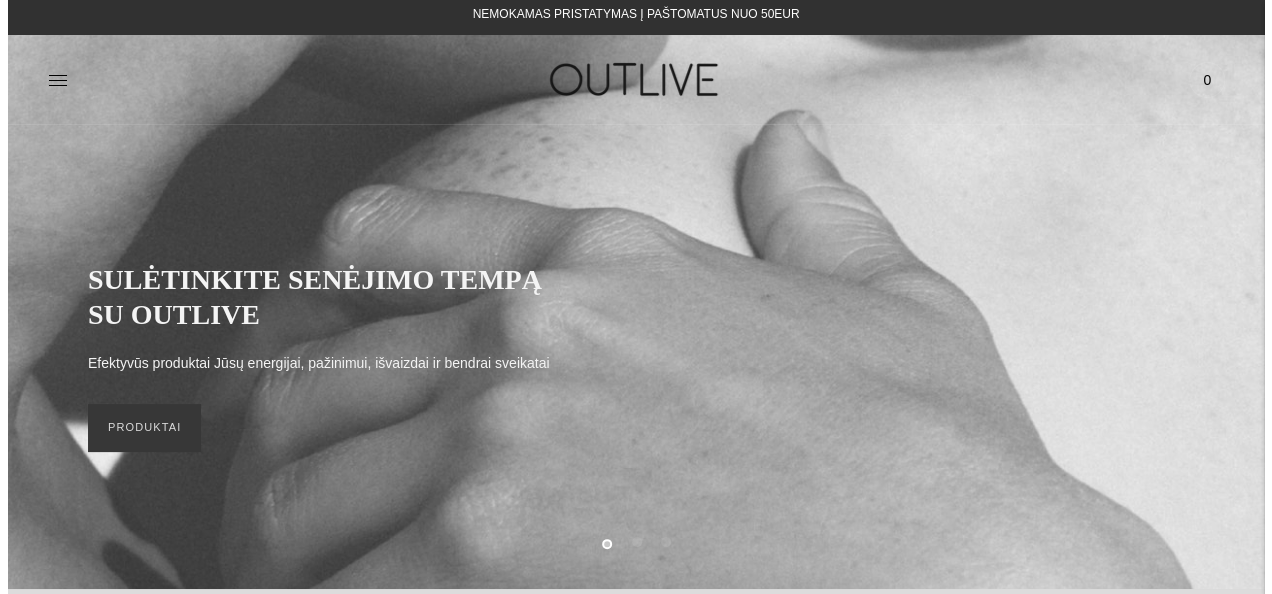 scroll, scrollTop: 0, scrollLeft: 0, axis: both 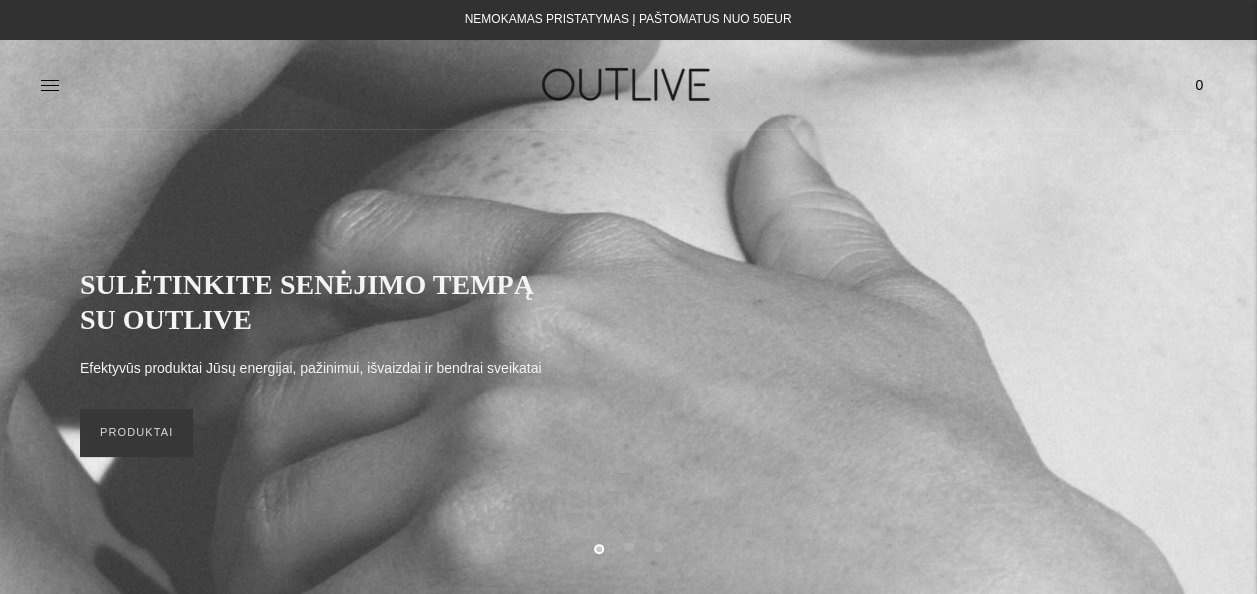 click 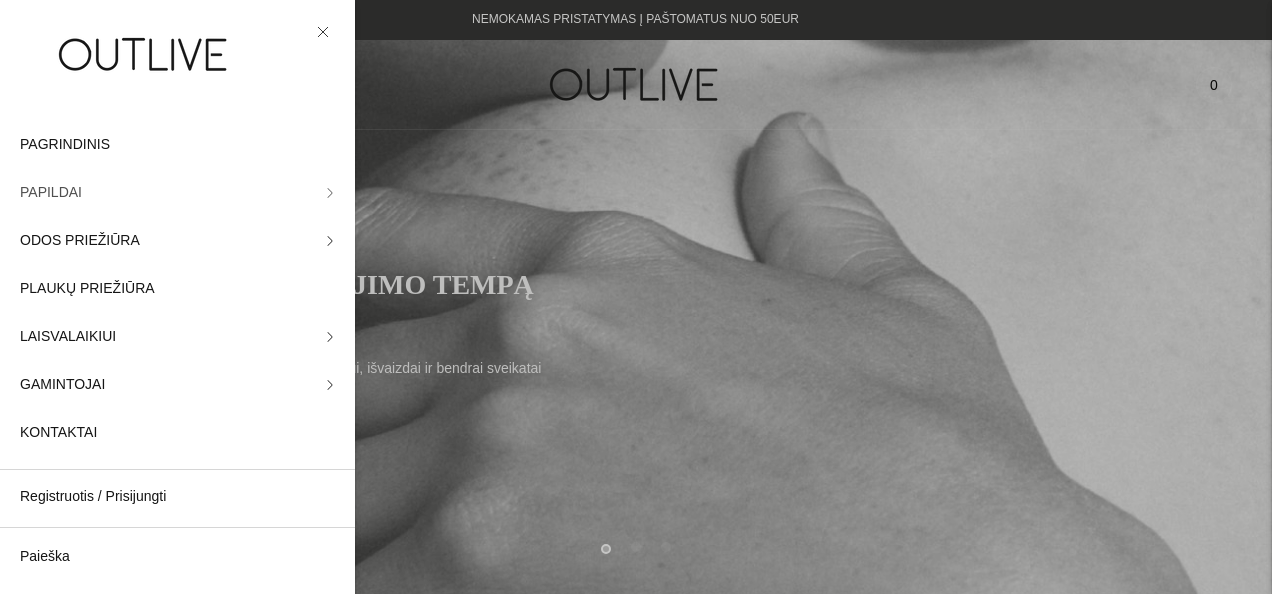 click on "PAPILDAI" 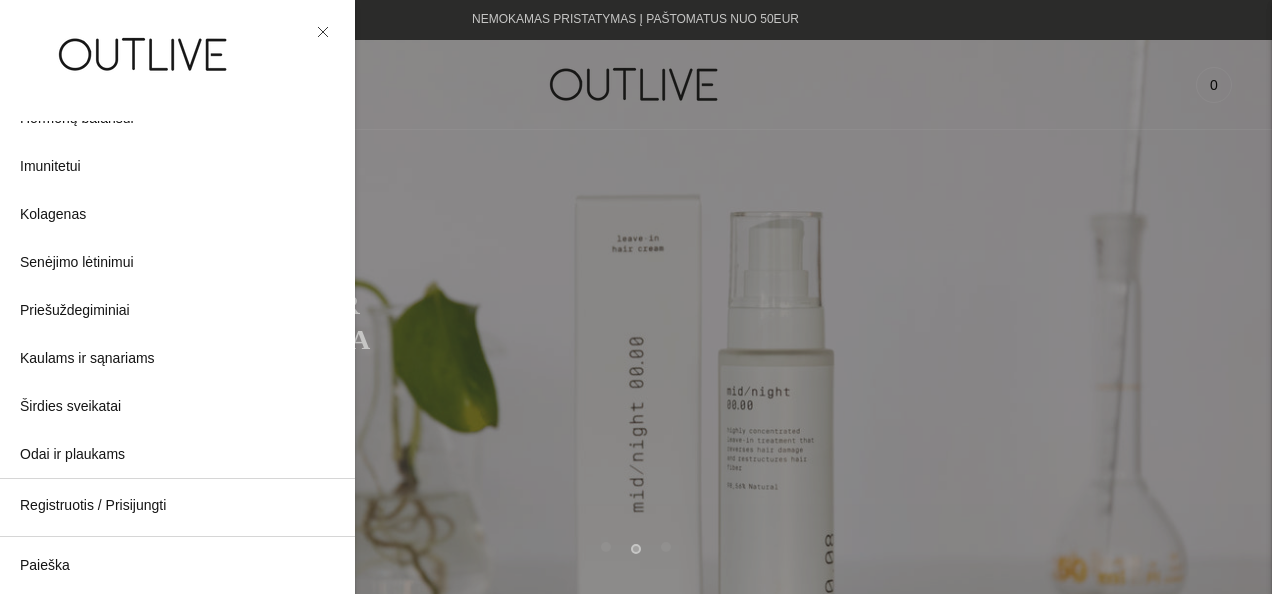 scroll, scrollTop: 379, scrollLeft: 0, axis: vertical 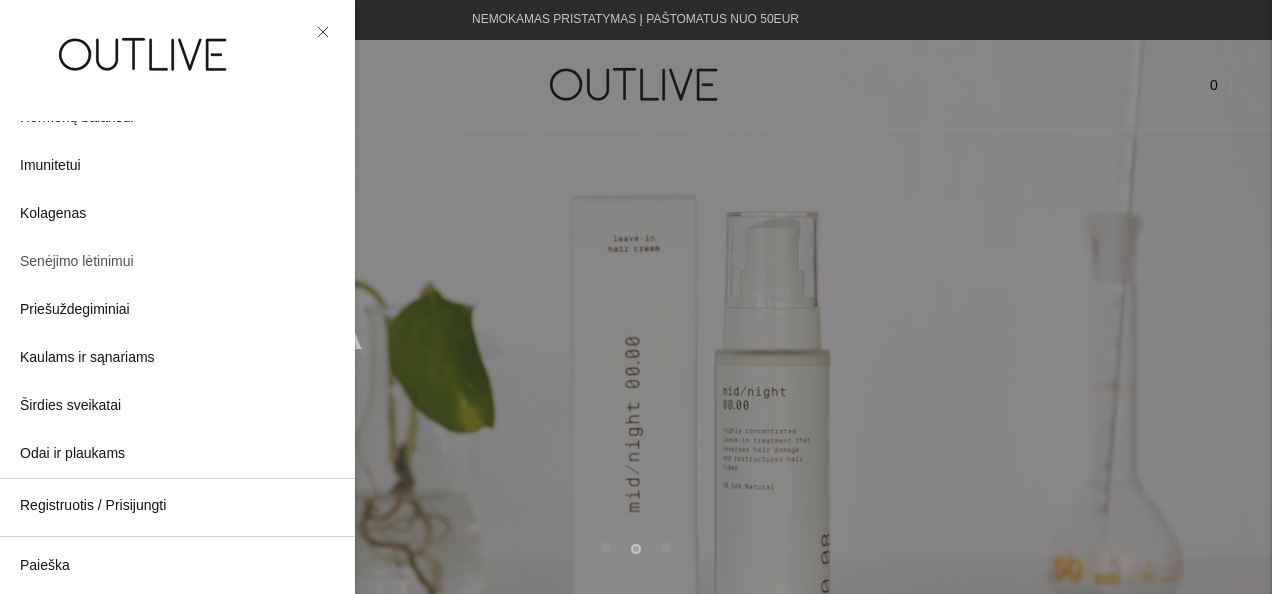 click on "Senėjimo lėtinimui" 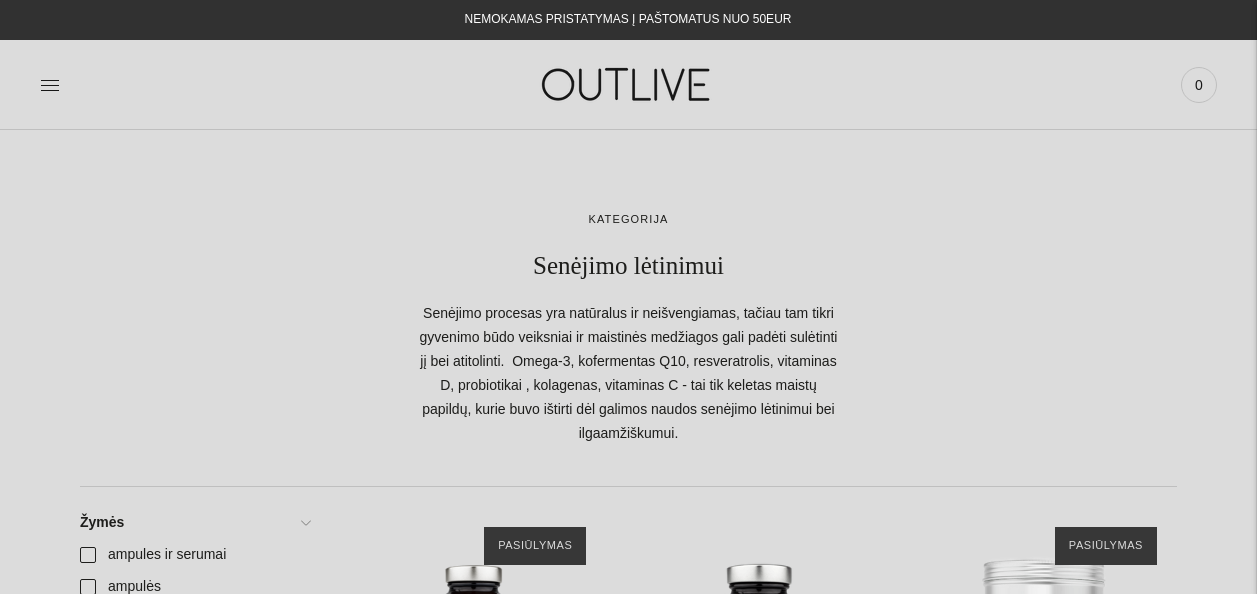 scroll, scrollTop: 0, scrollLeft: 0, axis: both 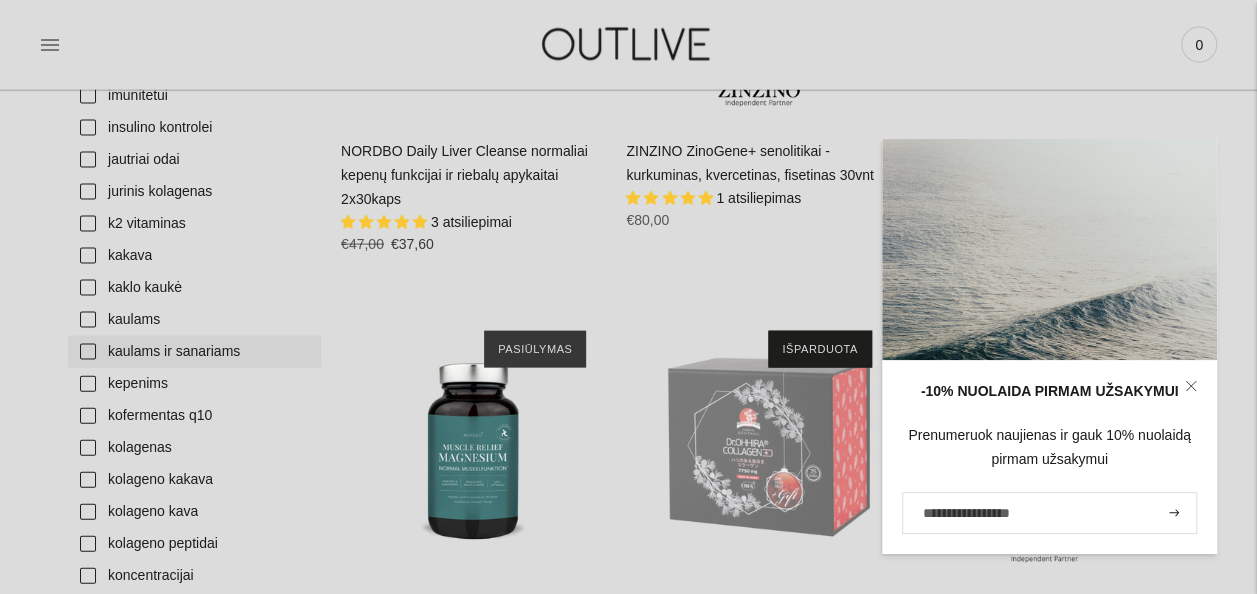 click on "kaulams ir sanariams" at bounding box center [194, 352] 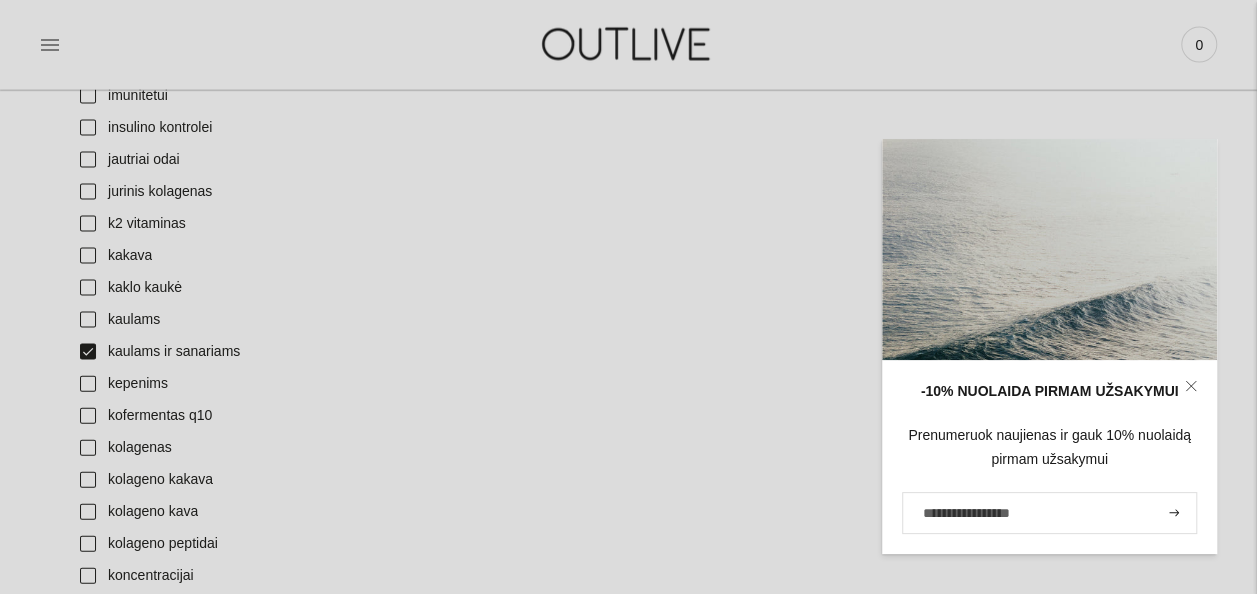 click 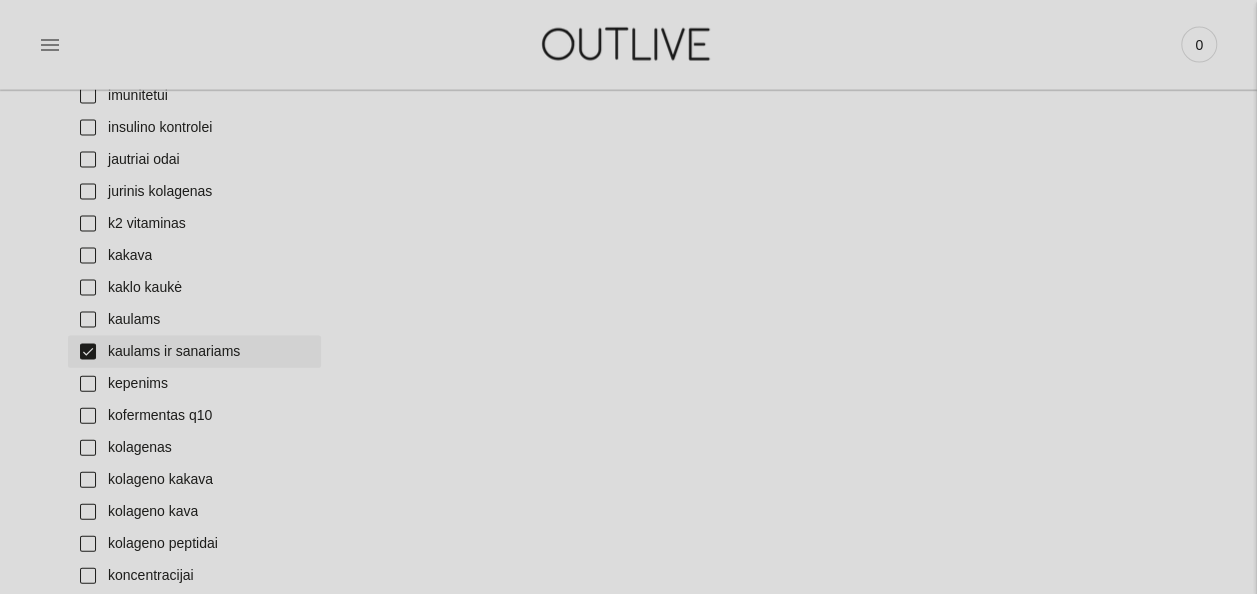 click on "kaulams ir sanariams" at bounding box center (194, 352) 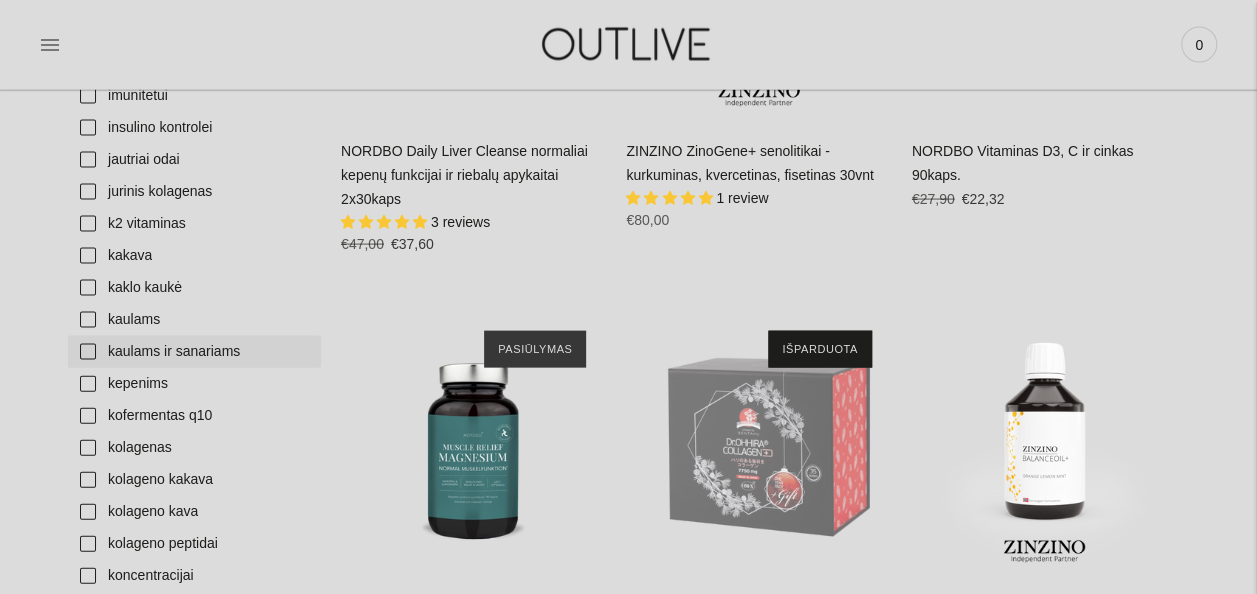 click on "kaulams ir sanariams" at bounding box center [194, 352] 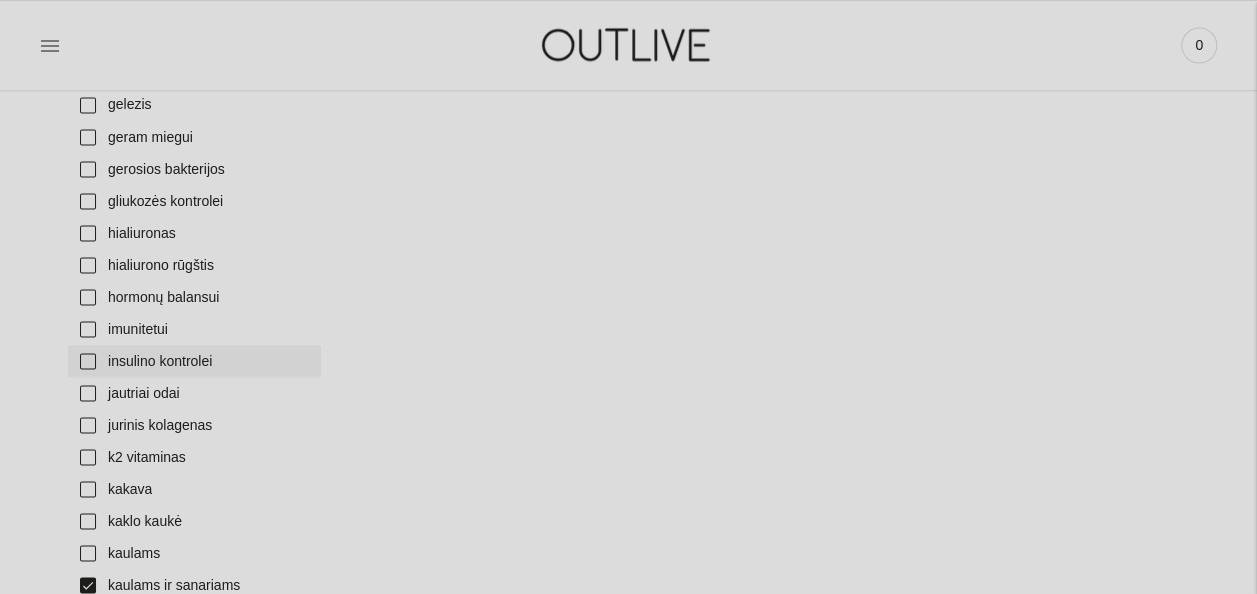 scroll, scrollTop: 1940, scrollLeft: 0, axis: vertical 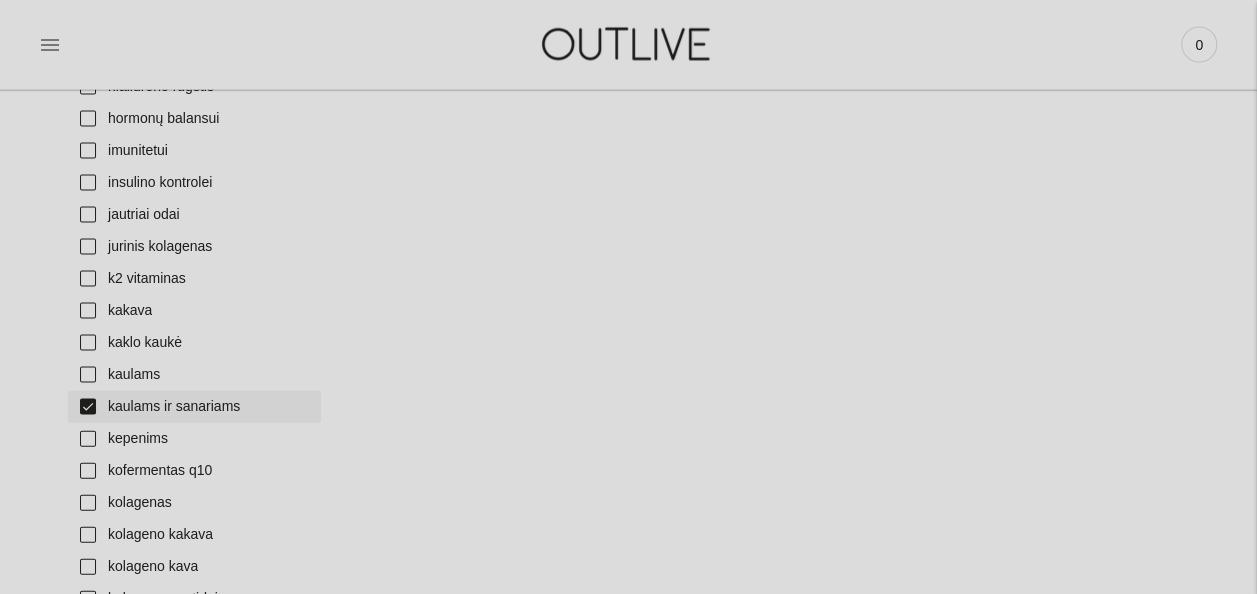 click on "kaulams ir sanariams" at bounding box center [194, 407] 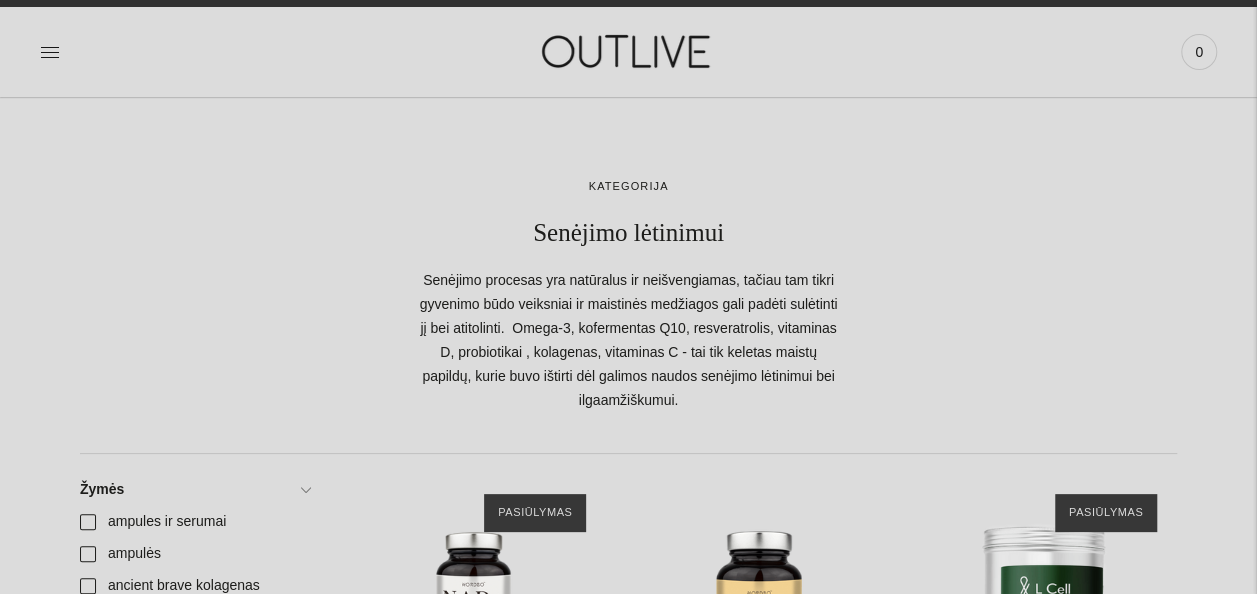 scroll, scrollTop: 432, scrollLeft: 0, axis: vertical 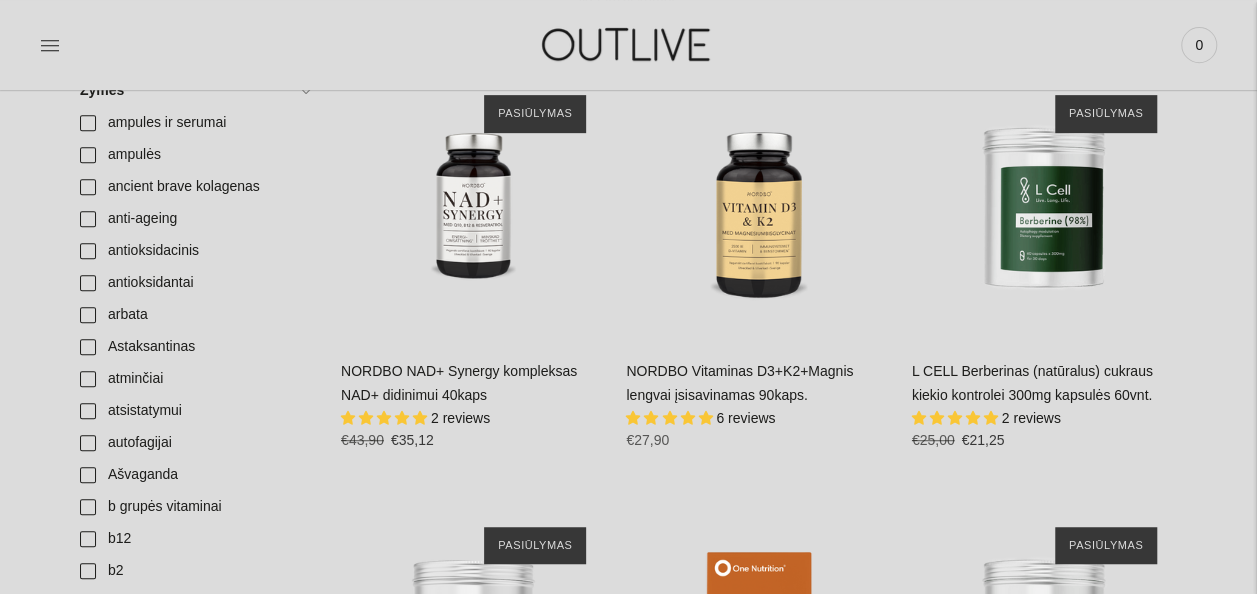 click on "NORDBO NAD+ Synergy kompleksas NAD+ didinimui 40kaps" at bounding box center (459, 383) 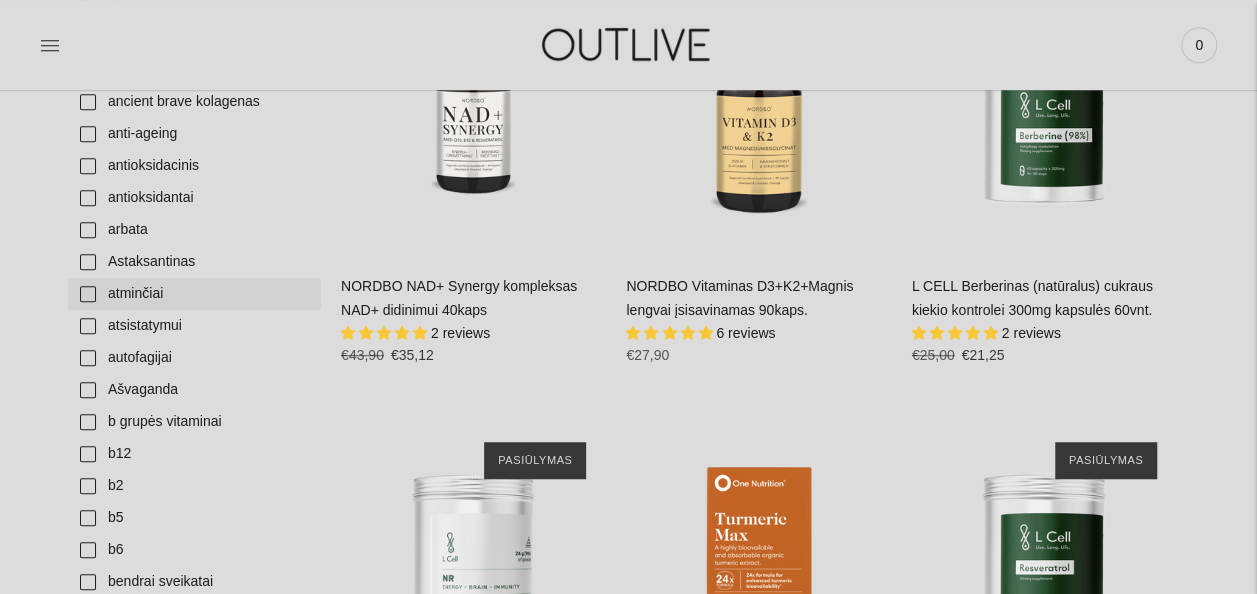 scroll, scrollTop: 518, scrollLeft: 0, axis: vertical 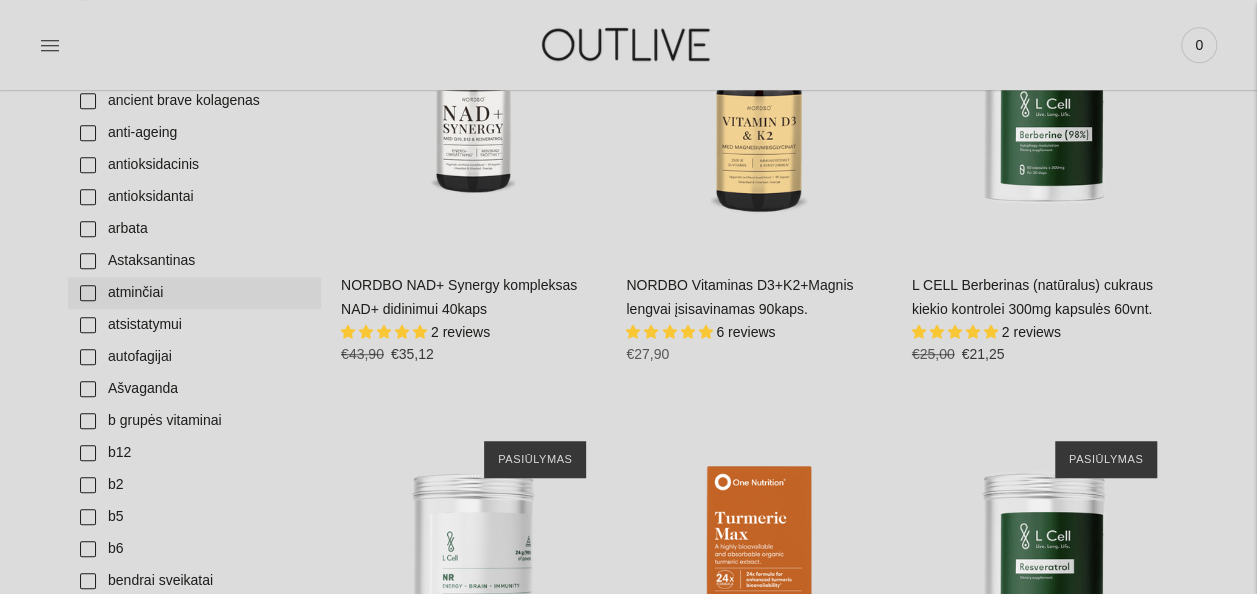 click on "atminčiai" at bounding box center [194, 293] 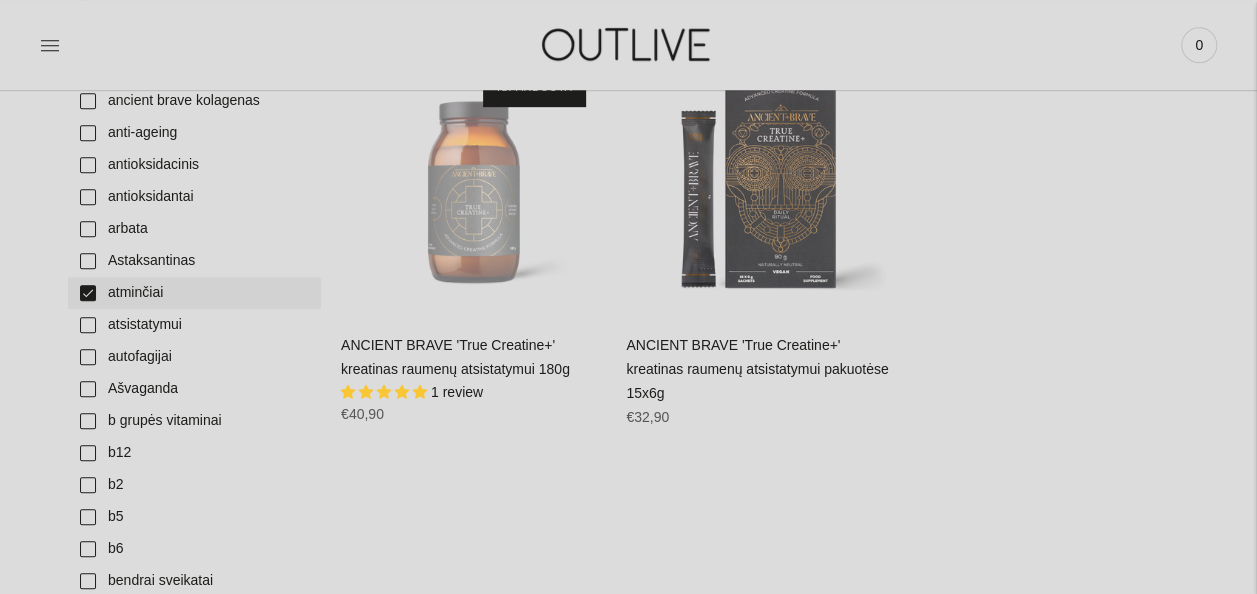 click on "atminčiai" at bounding box center [194, 293] 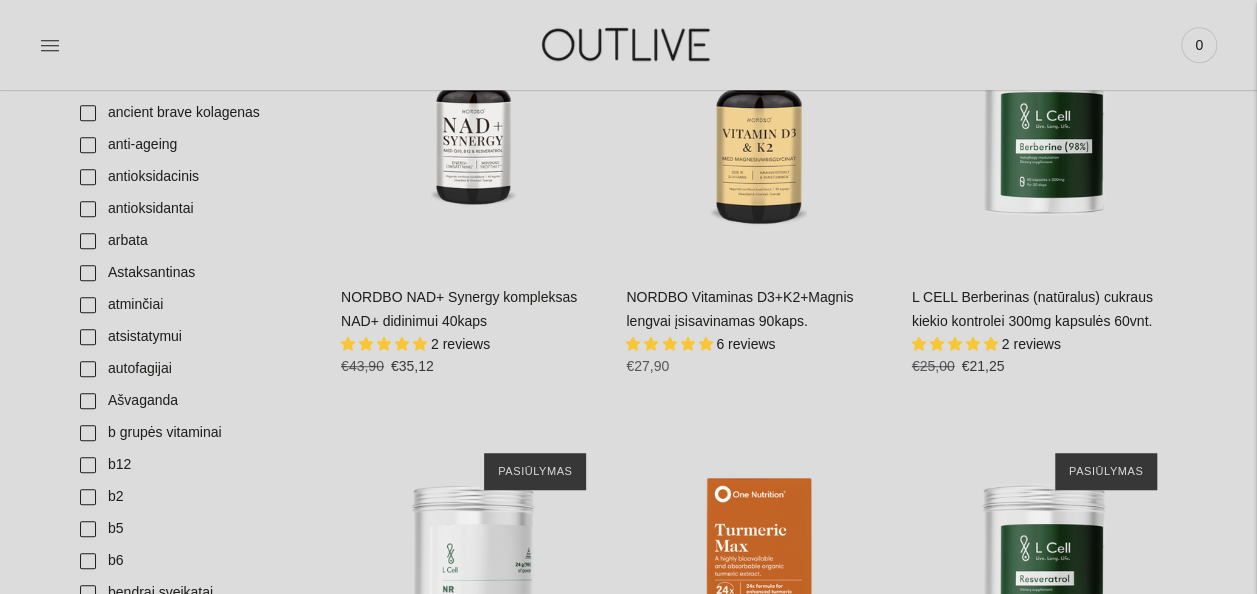 scroll, scrollTop: 690, scrollLeft: 0, axis: vertical 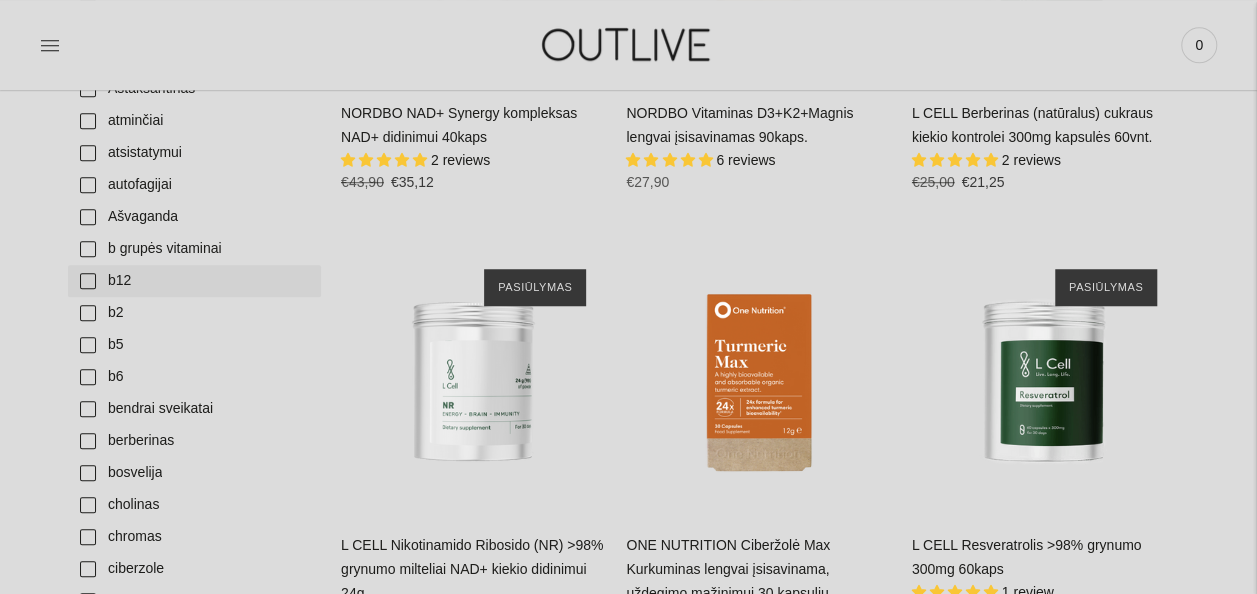 click on "b12" at bounding box center (194, 281) 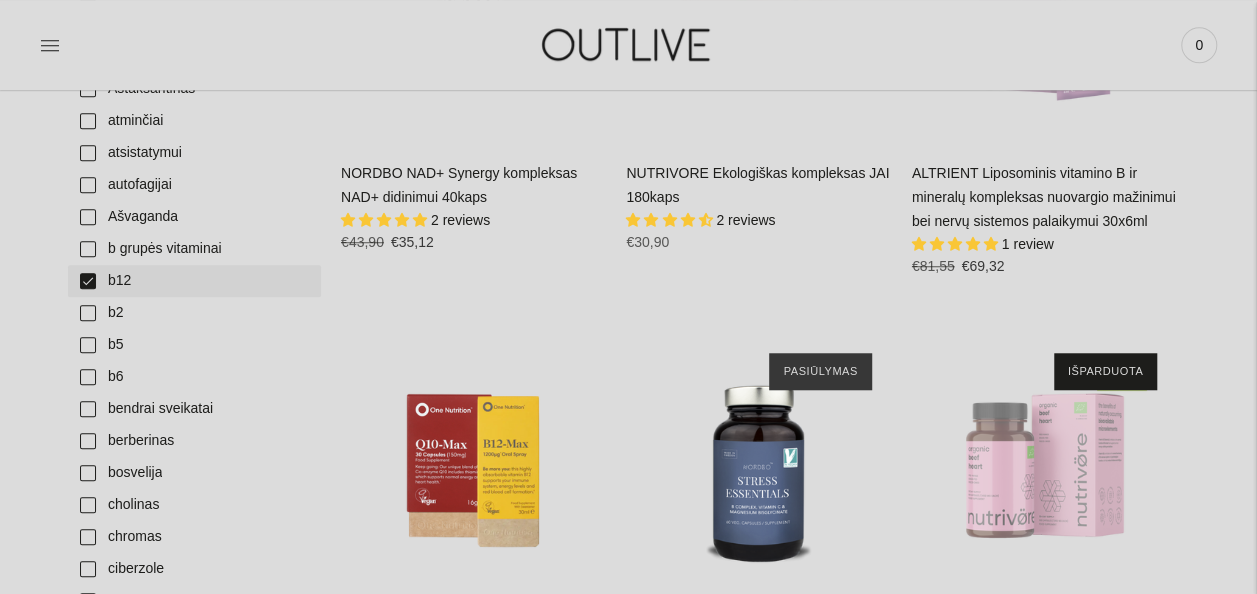 click on "b12" at bounding box center (194, 281) 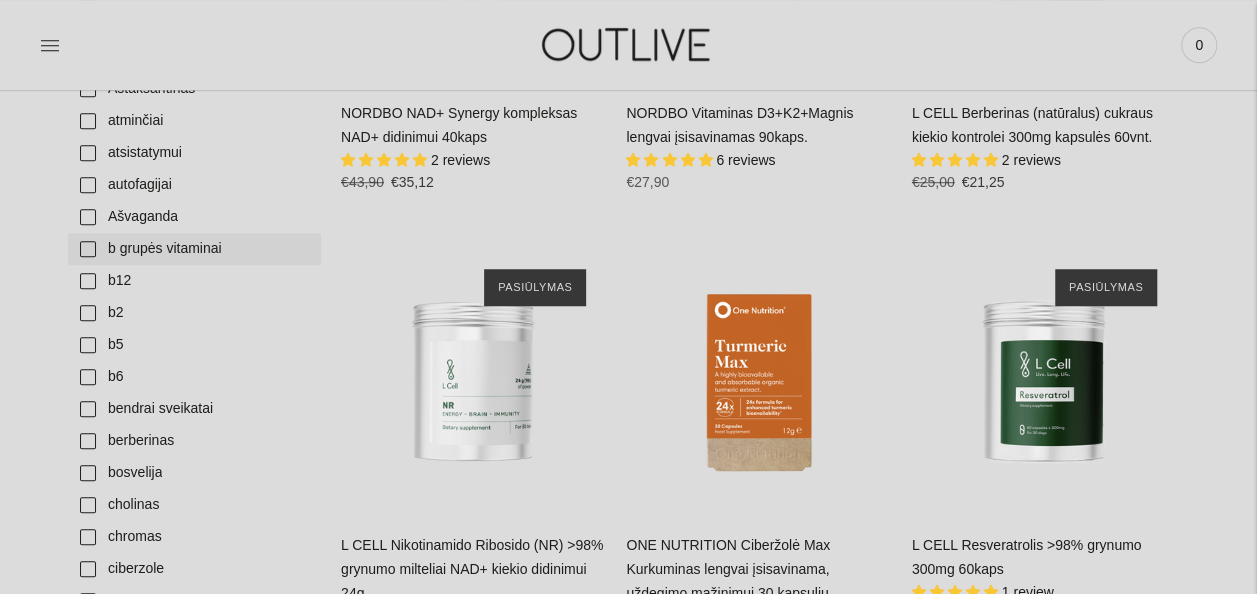 click on "b grupės vitaminai" at bounding box center (194, 249) 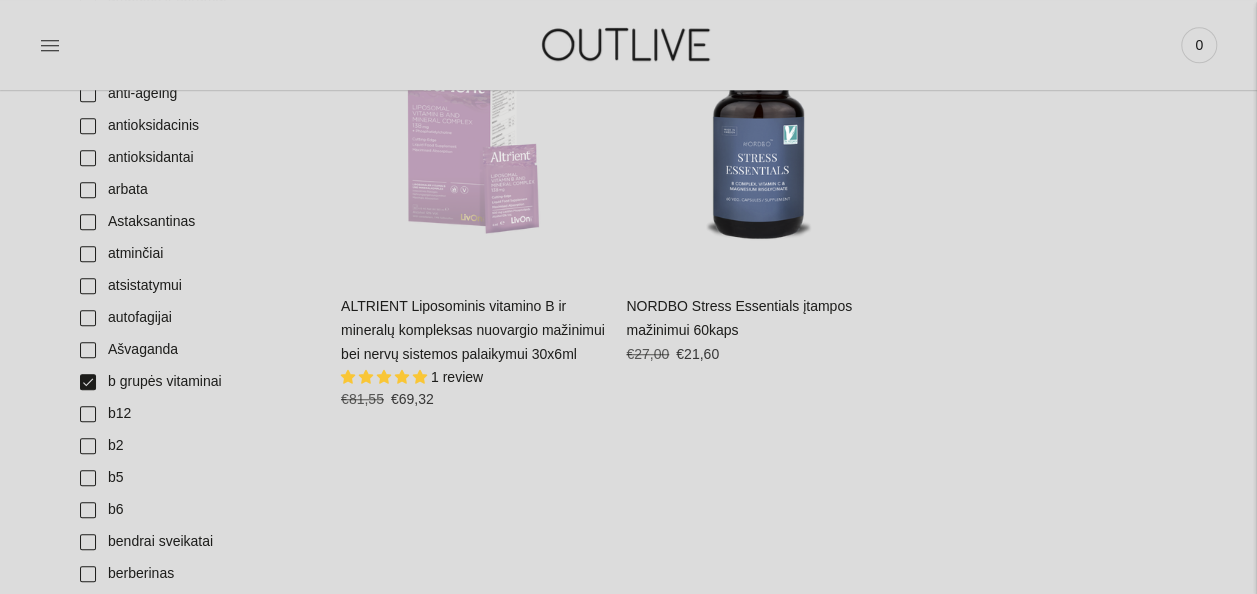 scroll, scrollTop: 558, scrollLeft: 0, axis: vertical 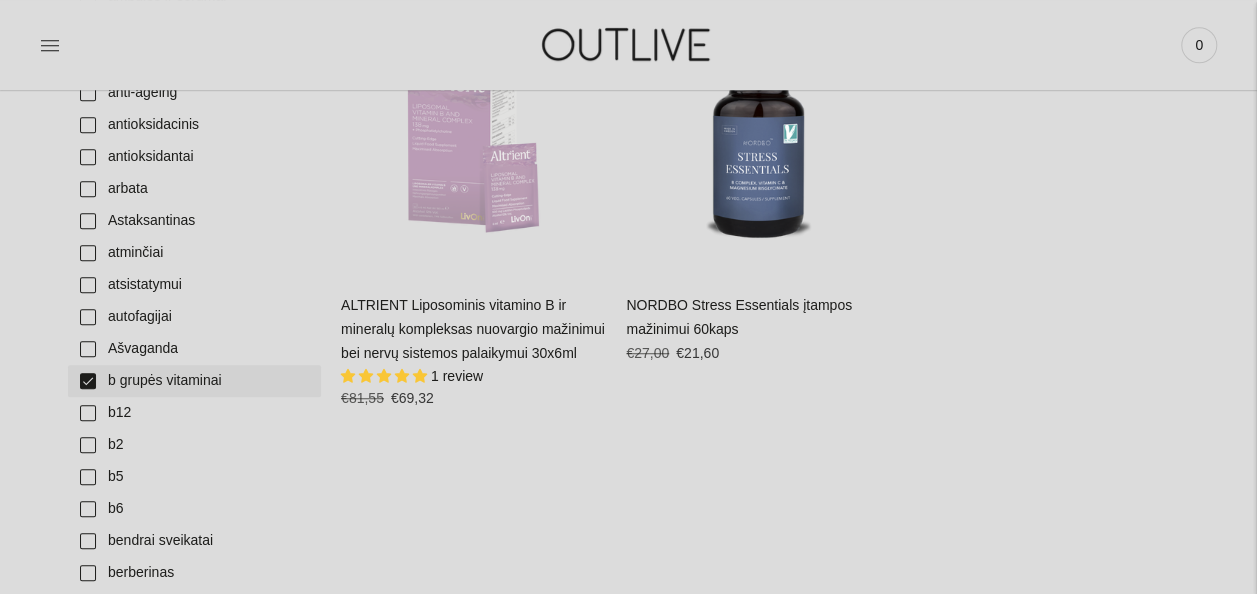 click on "b grupės vitaminai" at bounding box center (194, 381) 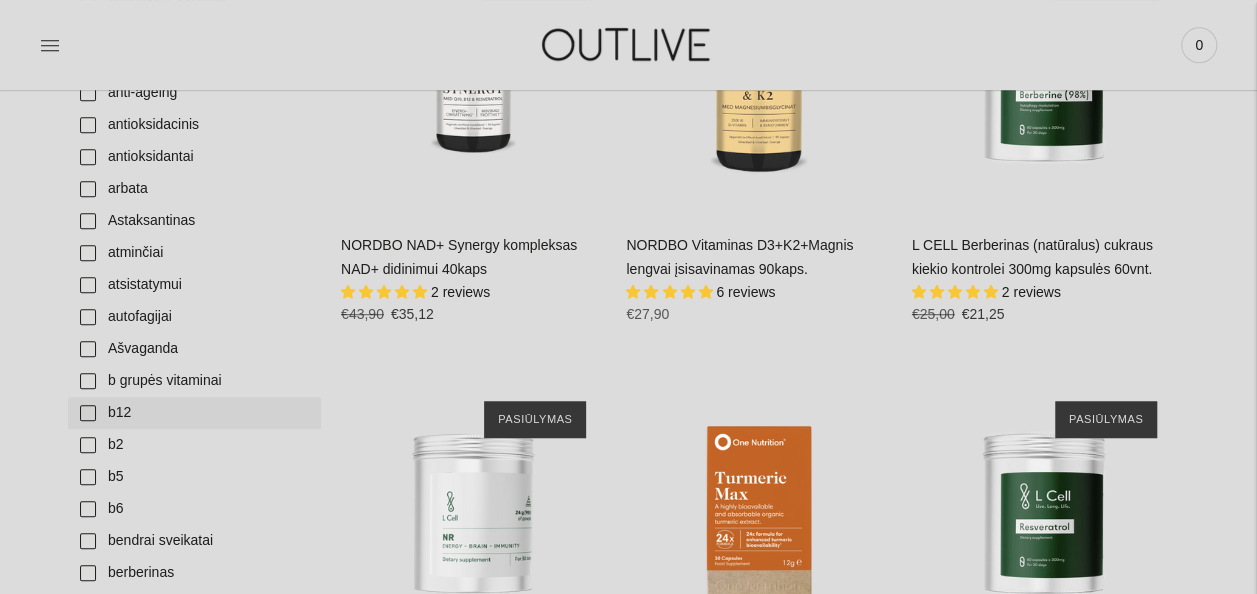 click on "b12" at bounding box center (194, 413) 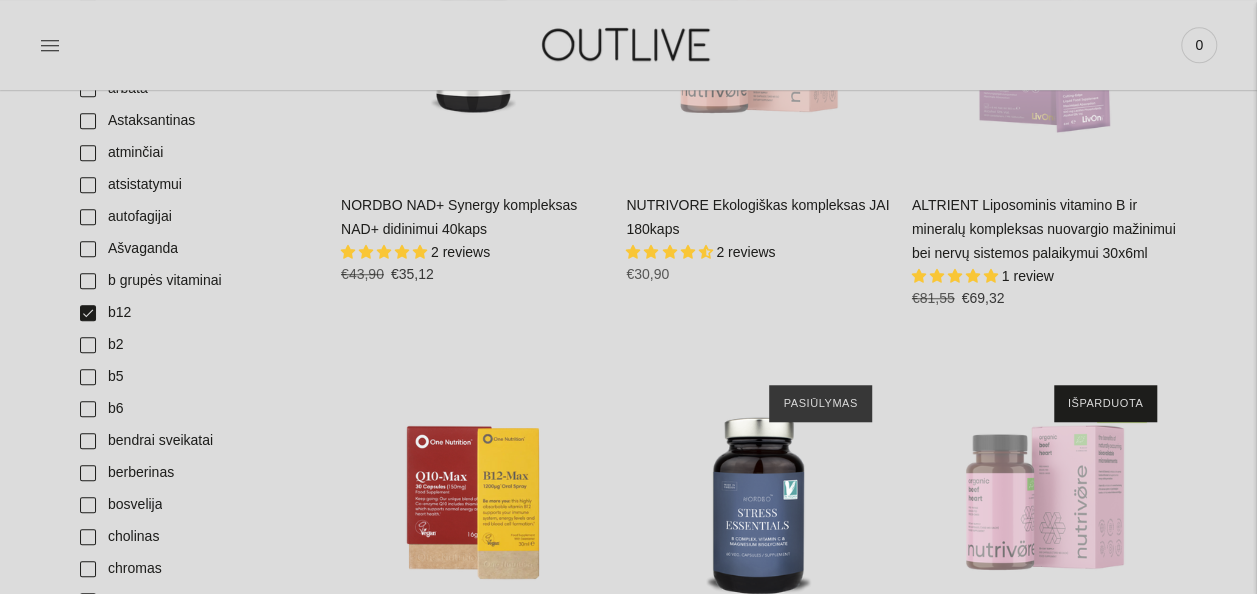 scroll, scrollTop: 657, scrollLeft: 0, axis: vertical 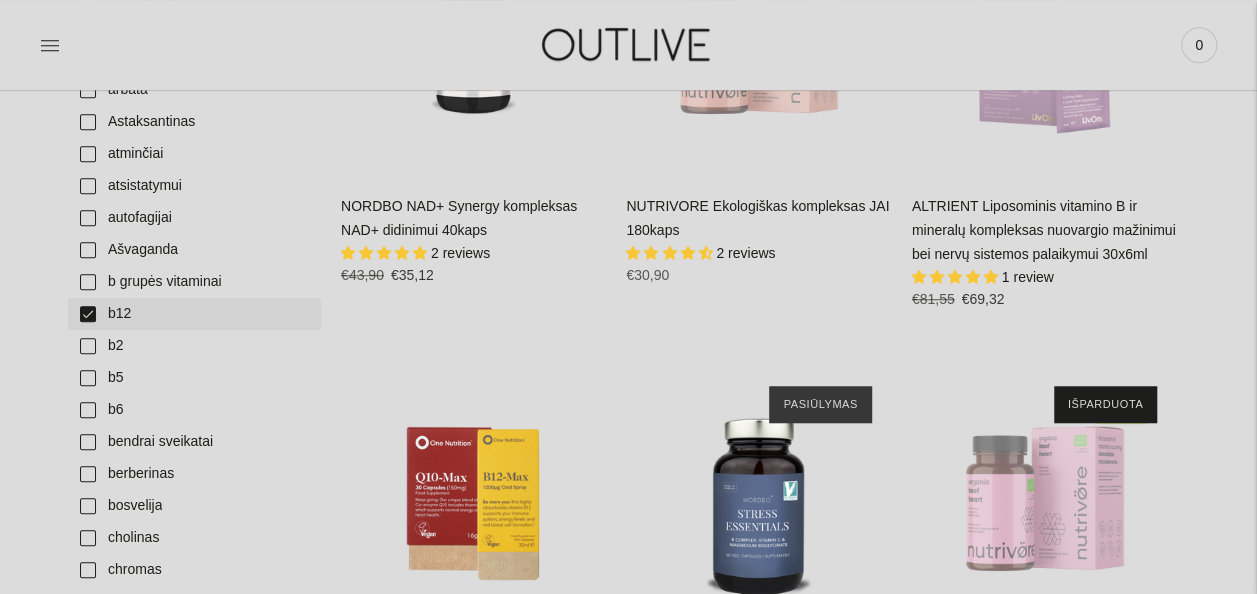 click on "b12" at bounding box center [194, 314] 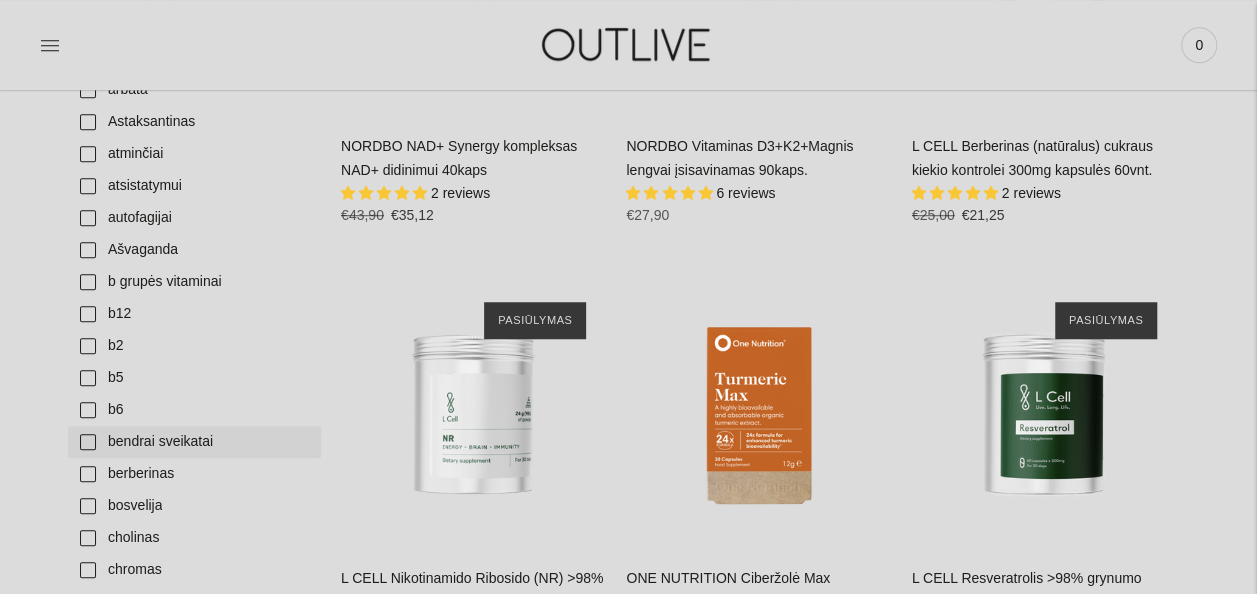 click on "bendrai sveikatai" at bounding box center (194, 442) 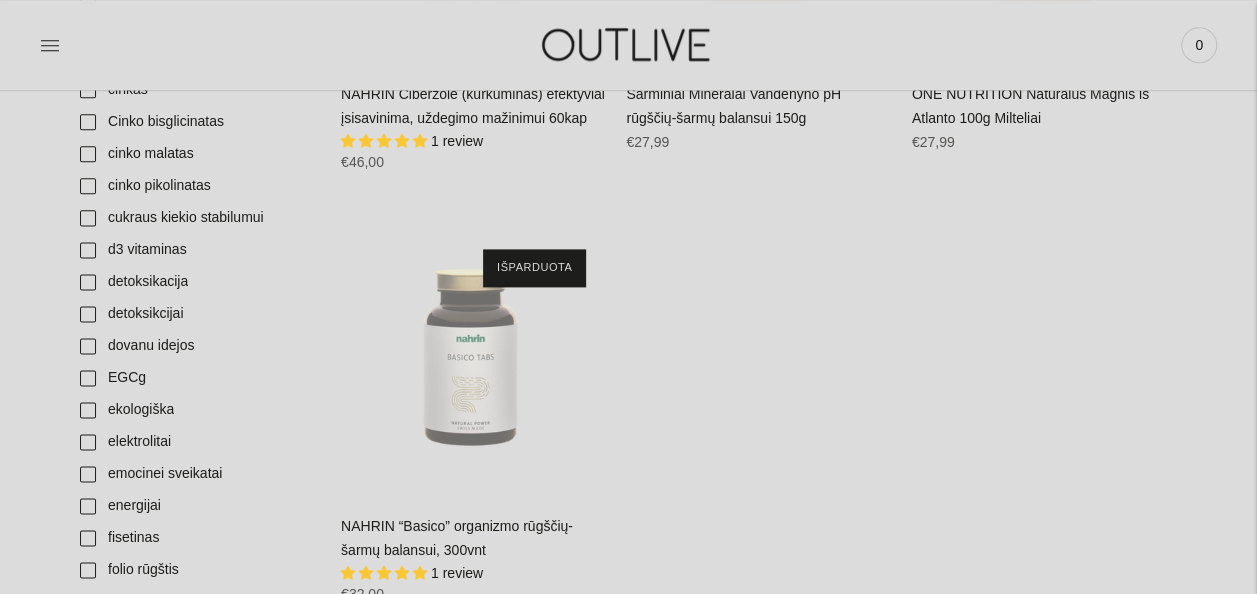 scroll, scrollTop: 1202, scrollLeft: 0, axis: vertical 